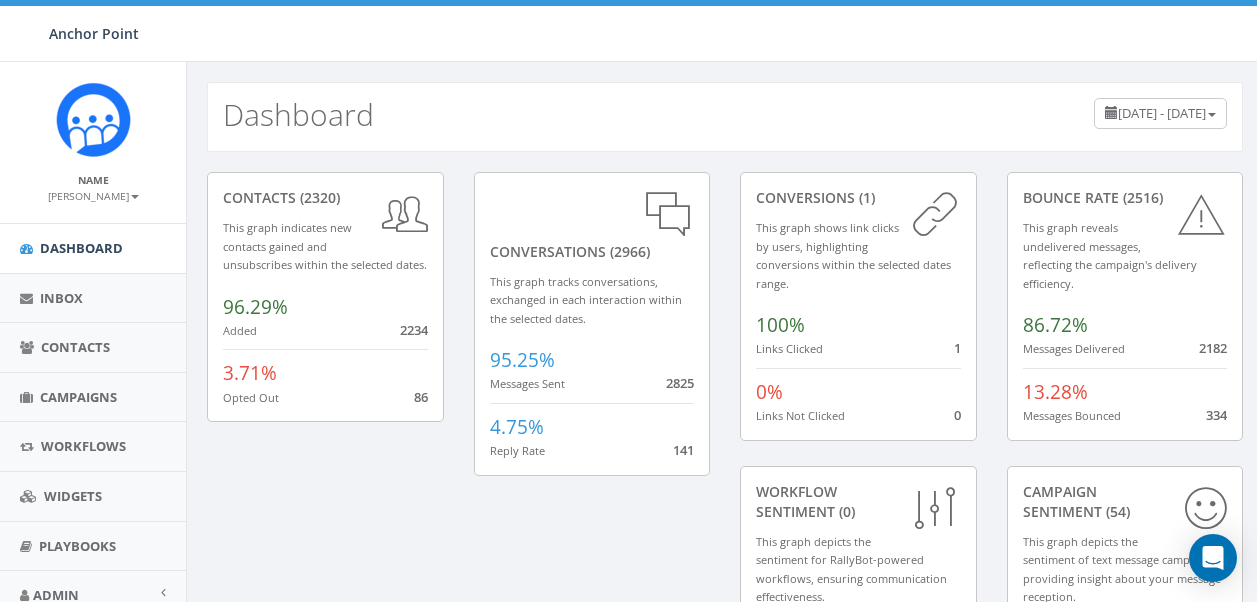 scroll, scrollTop: 0, scrollLeft: 0, axis: both 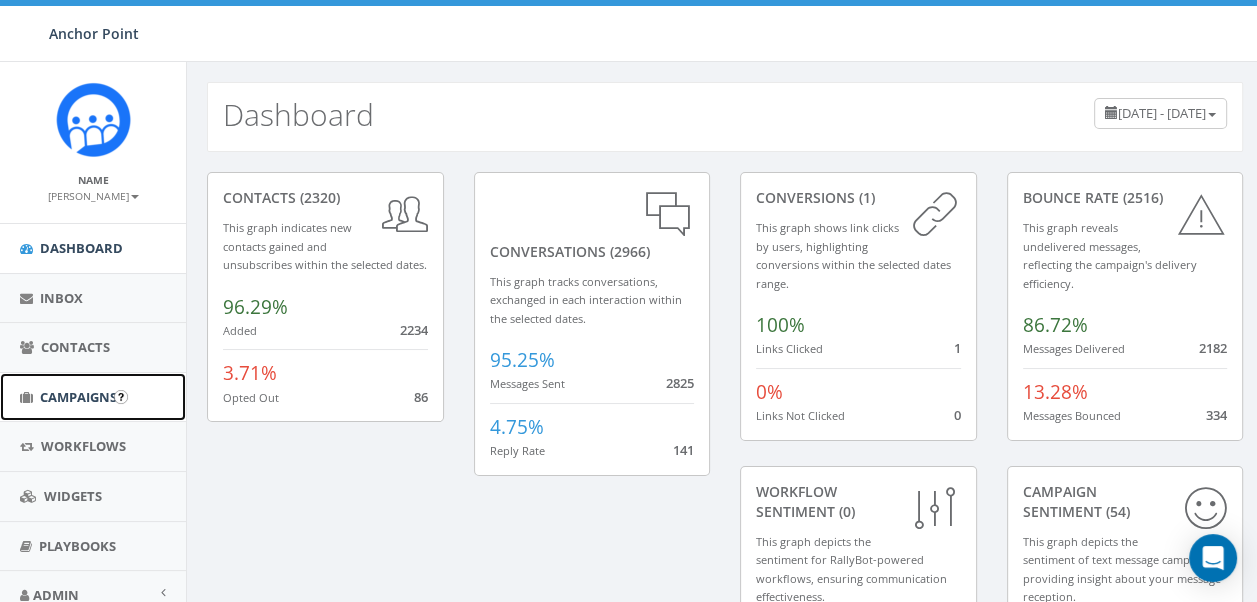 click on "Campaigns" at bounding box center [78, 397] 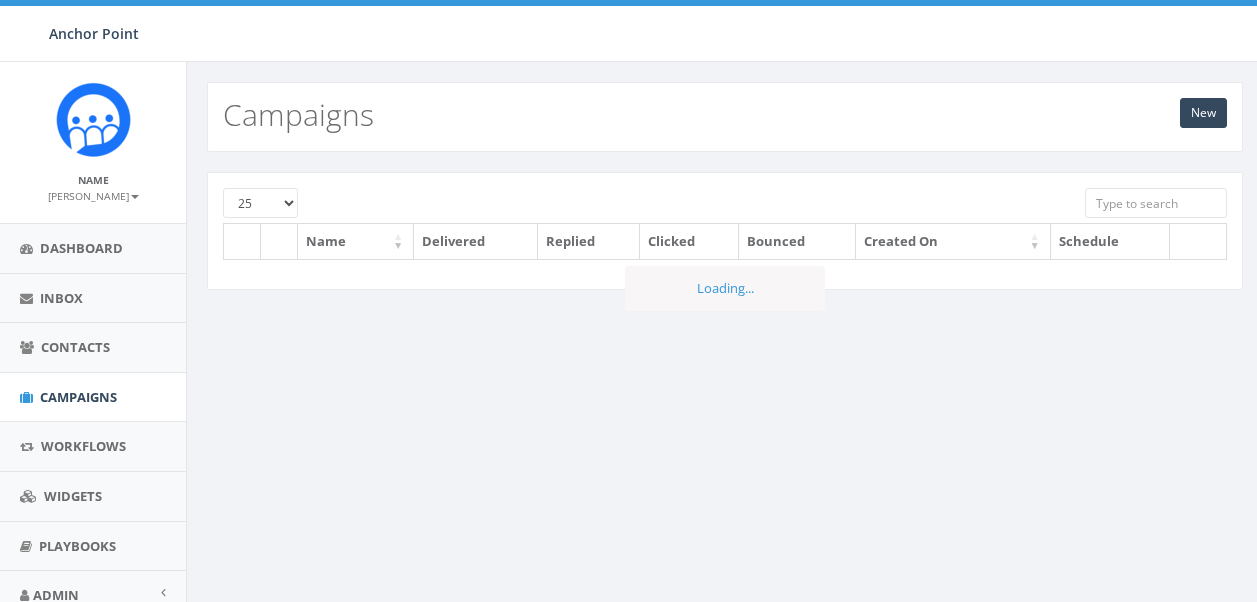 scroll, scrollTop: 0, scrollLeft: 0, axis: both 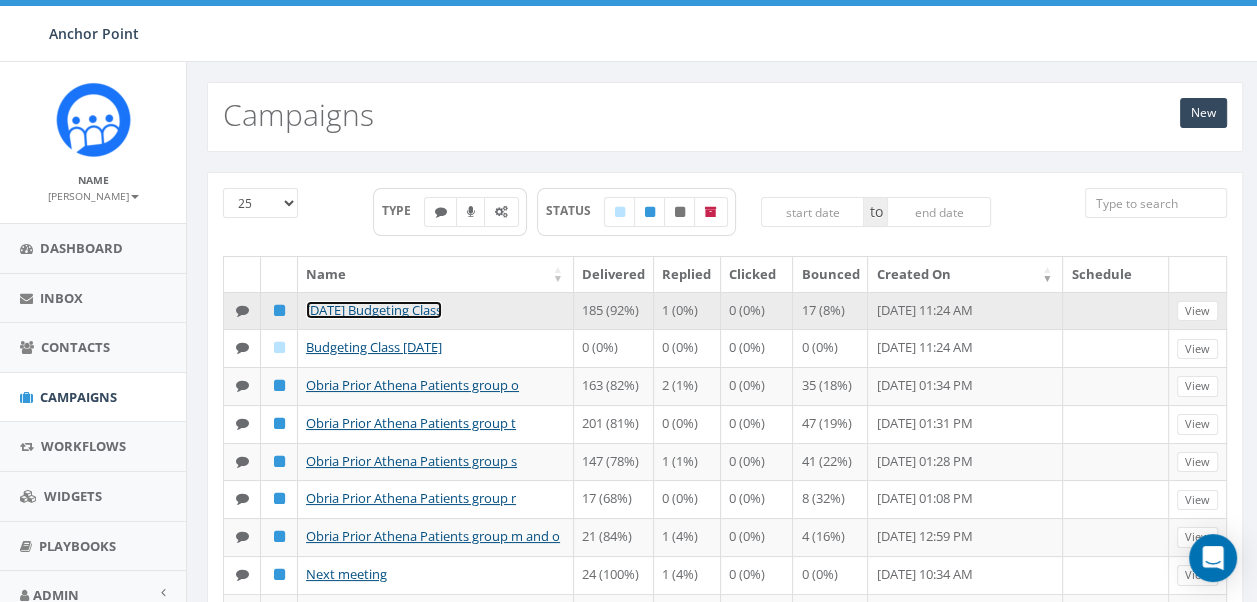 click on "[DATE] Budgeting Class" at bounding box center (374, 310) 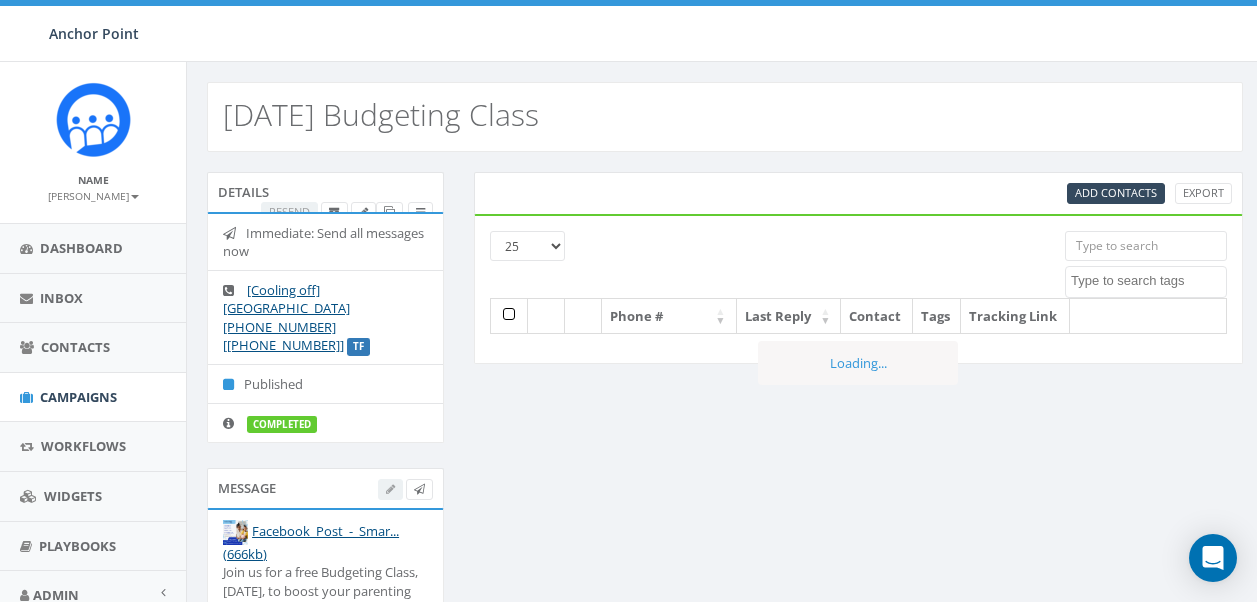 select 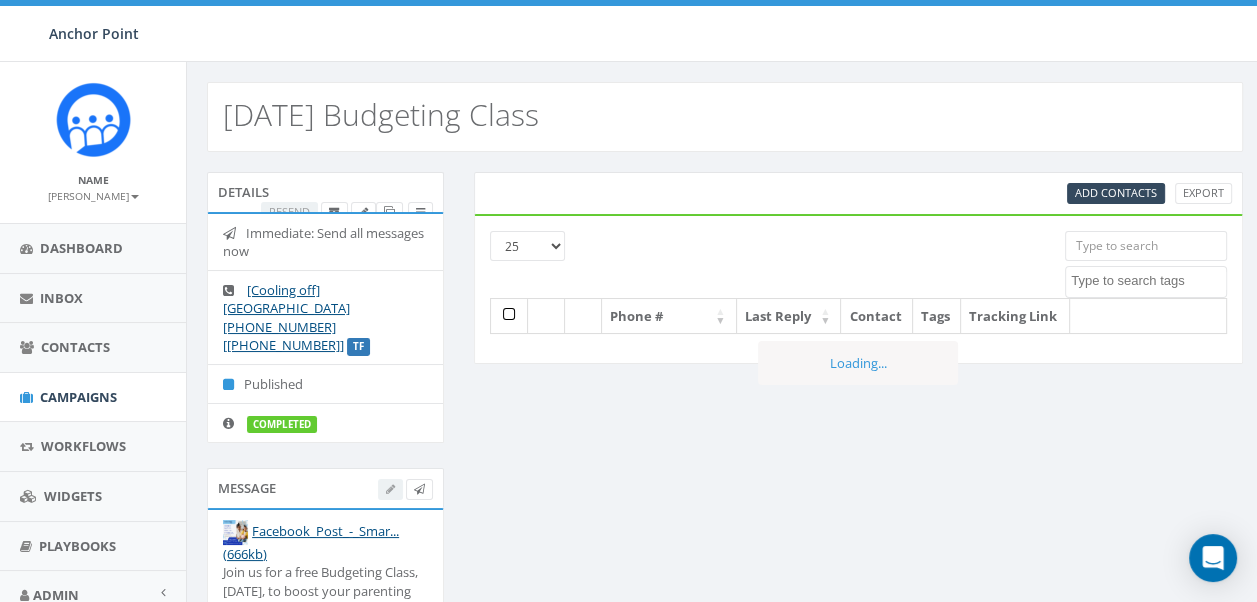 scroll, scrollTop: 0, scrollLeft: 0, axis: both 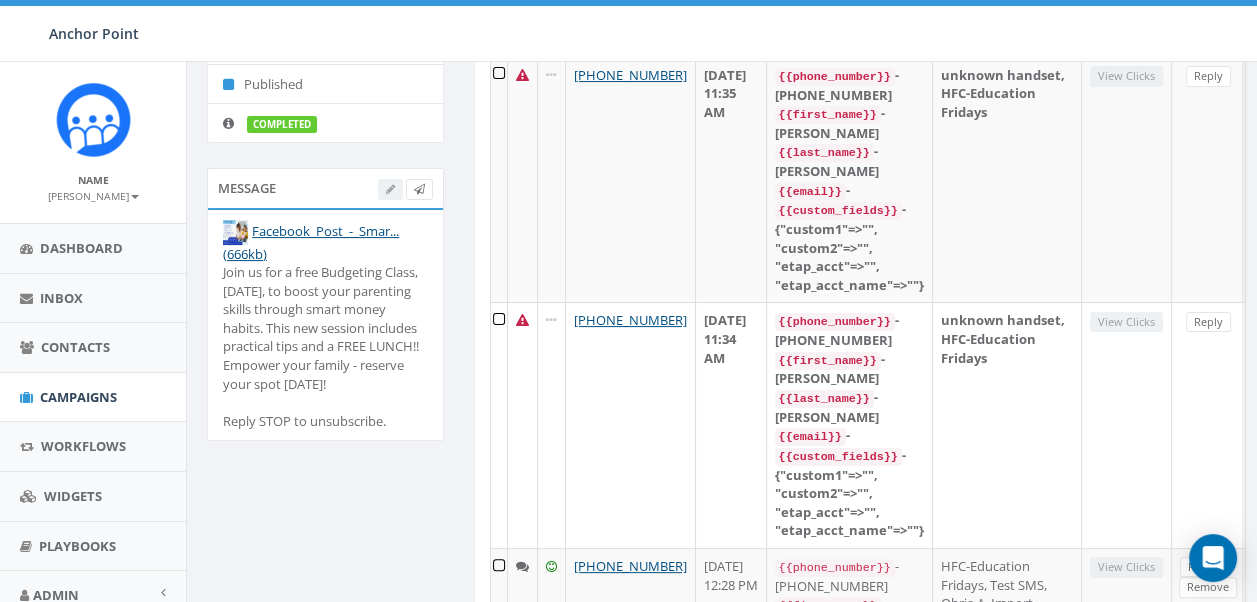 click on "Message" at bounding box center [325, 188] 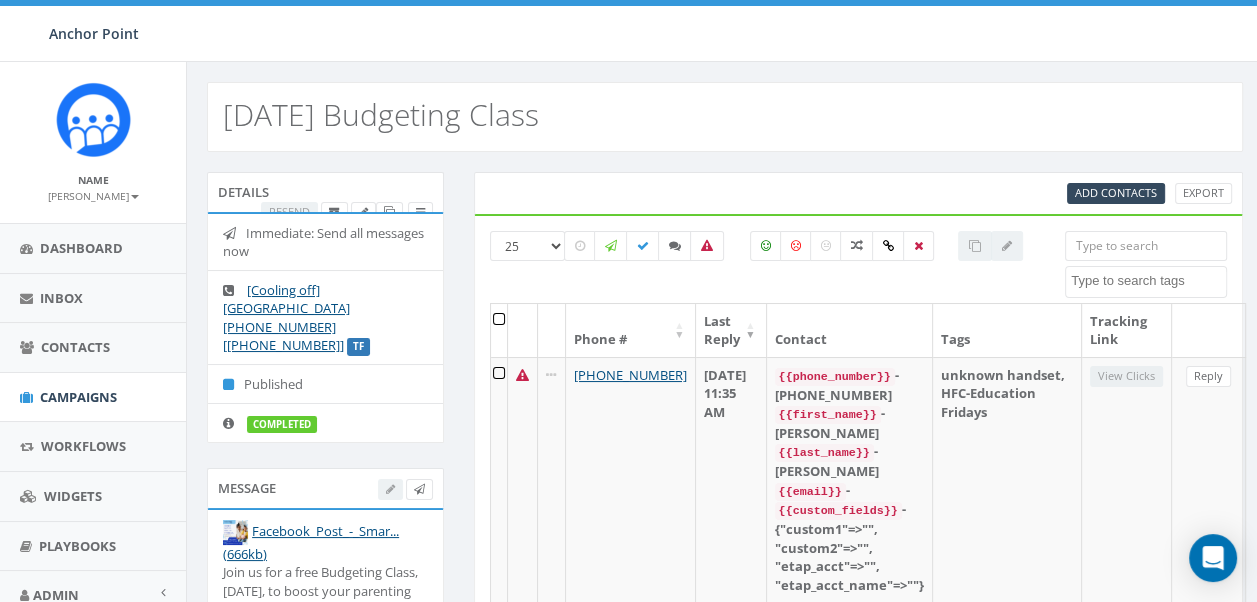 click at bounding box center (1007, 246) 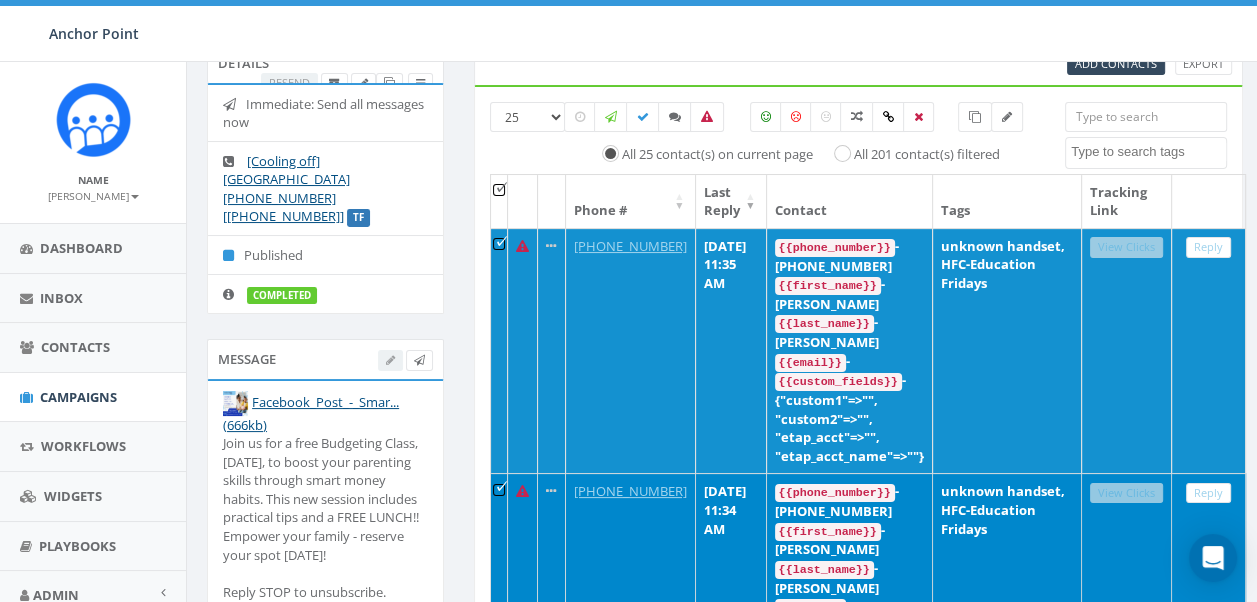 scroll, scrollTop: 0, scrollLeft: 0, axis: both 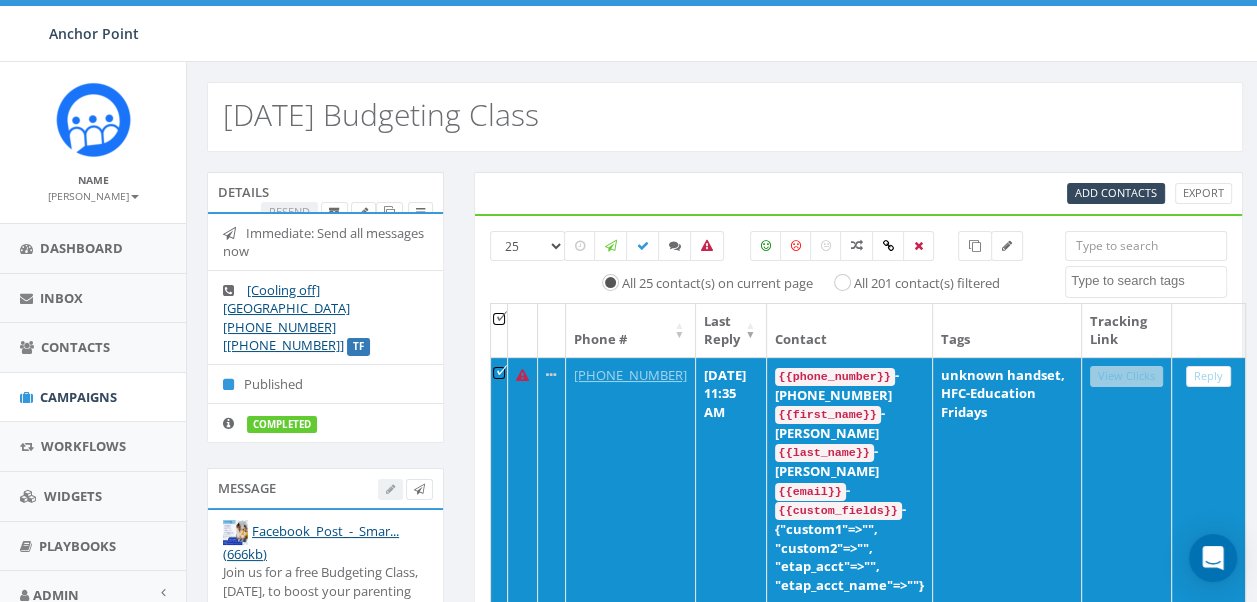 click on "Add Contacts Export" at bounding box center (859, 193) 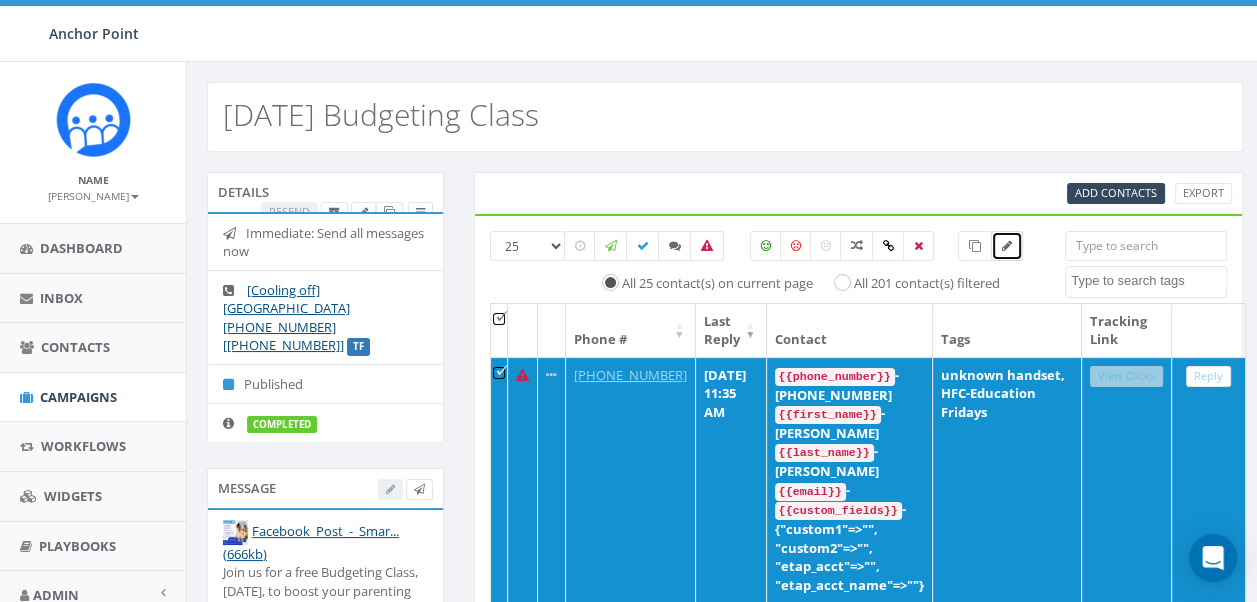 click at bounding box center (1007, 246) 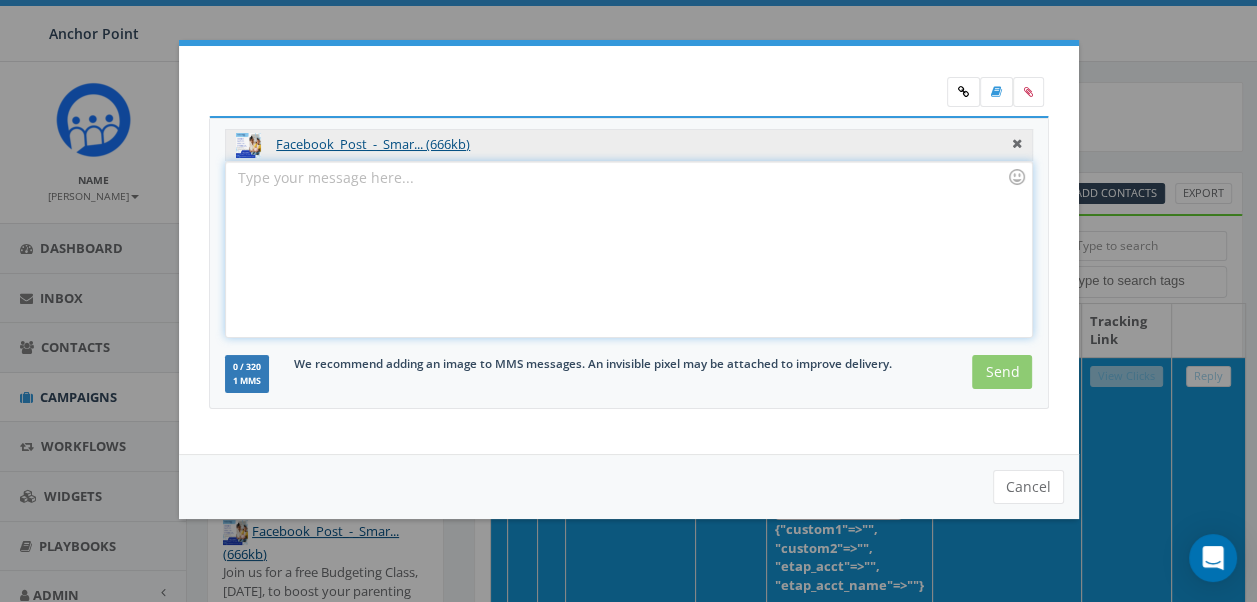 click at bounding box center [628, 249] 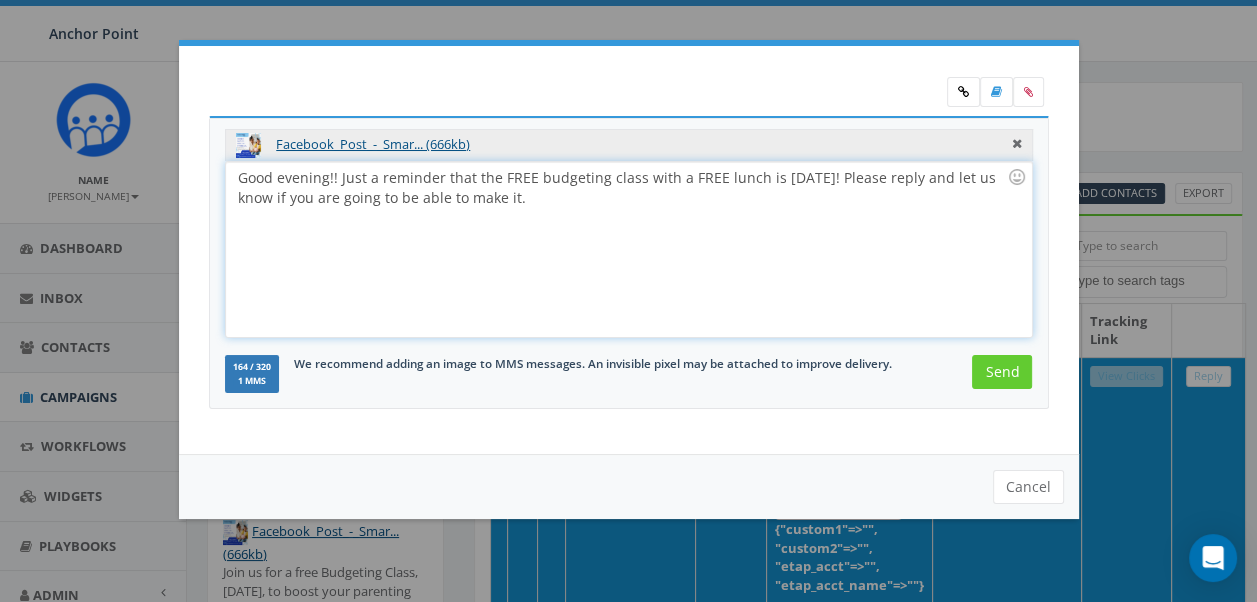 click on "Good evening!! Just a reminder that the FREE budgeting class with a FREE lunch is [DATE]! Please reply and let us know if you are going to be able to make it." at bounding box center (628, 249) 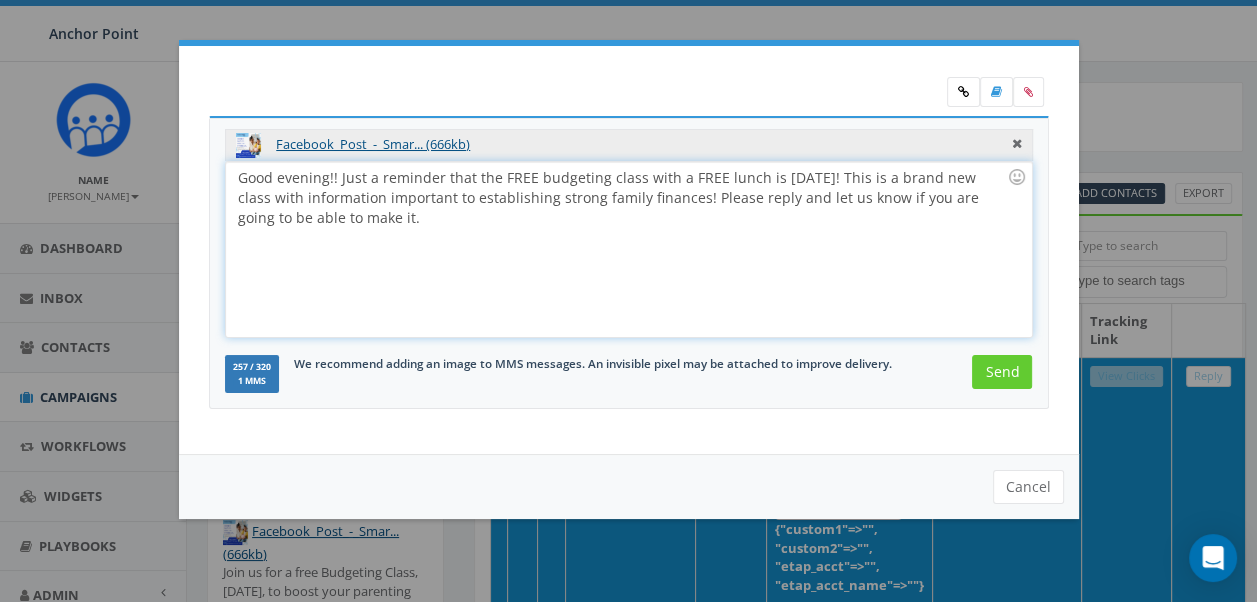 click on "Good evening!! Just a reminder that the FREE budgeting class with a FREE lunch is [DATE]! This is a brand new class with information important to establishing strong family finances! Please reply and let us know if you are going to be able to make it." at bounding box center (628, 249) 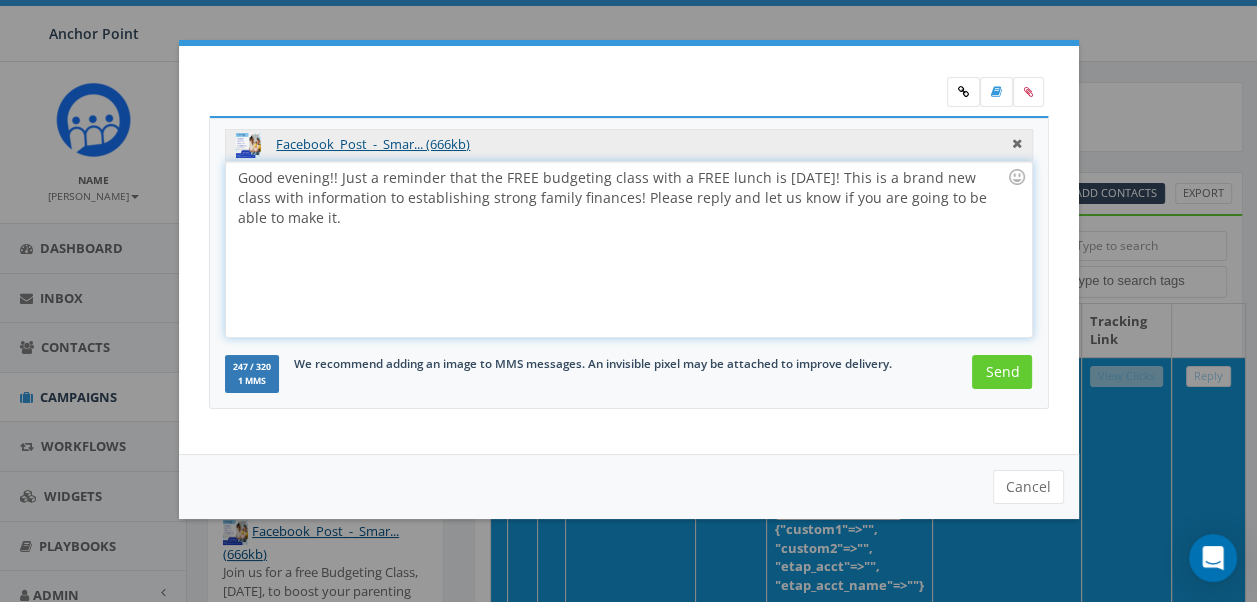 click on "Good evening!! Just a reminder that the FREE budgeting class with a FREE lunch is [DATE]! This is a brand new class with information to establishing strong family finances! Please reply and let us know if you are going to be able to make it." at bounding box center (628, 249) 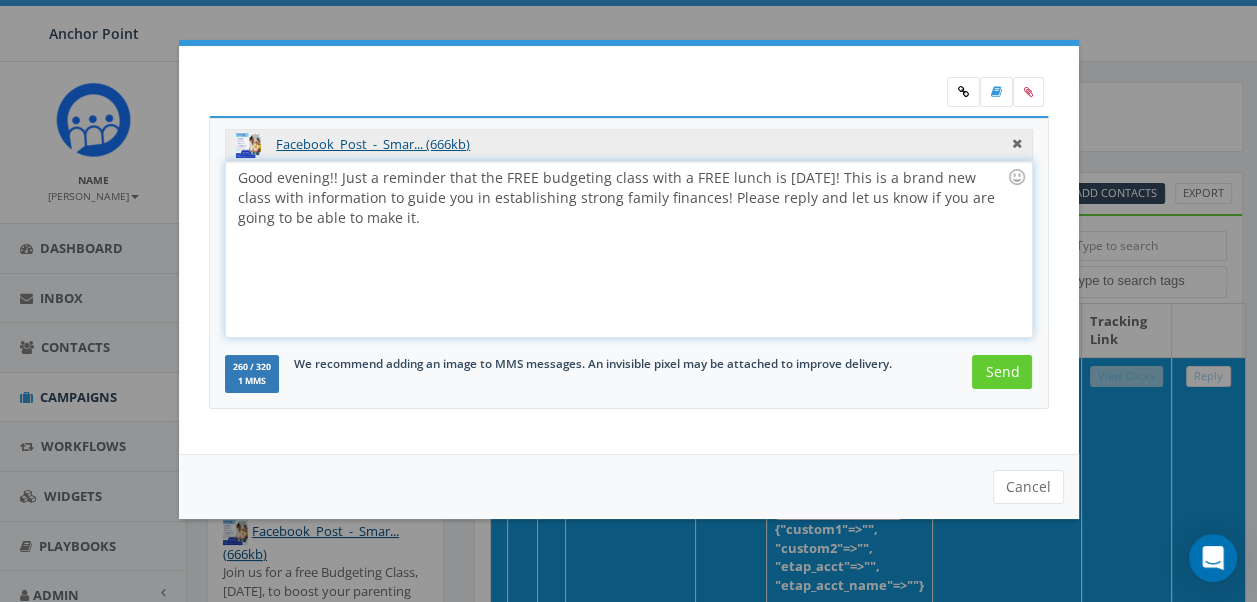 click on "Good evening!! Just a reminder that the FREE budgeting class with a FREE lunch is [DATE]! This is a brand new class with information to guide you in establishing strong family finances! Please reply and let us know if you are going to be able to make it." at bounding box center (628, 249) 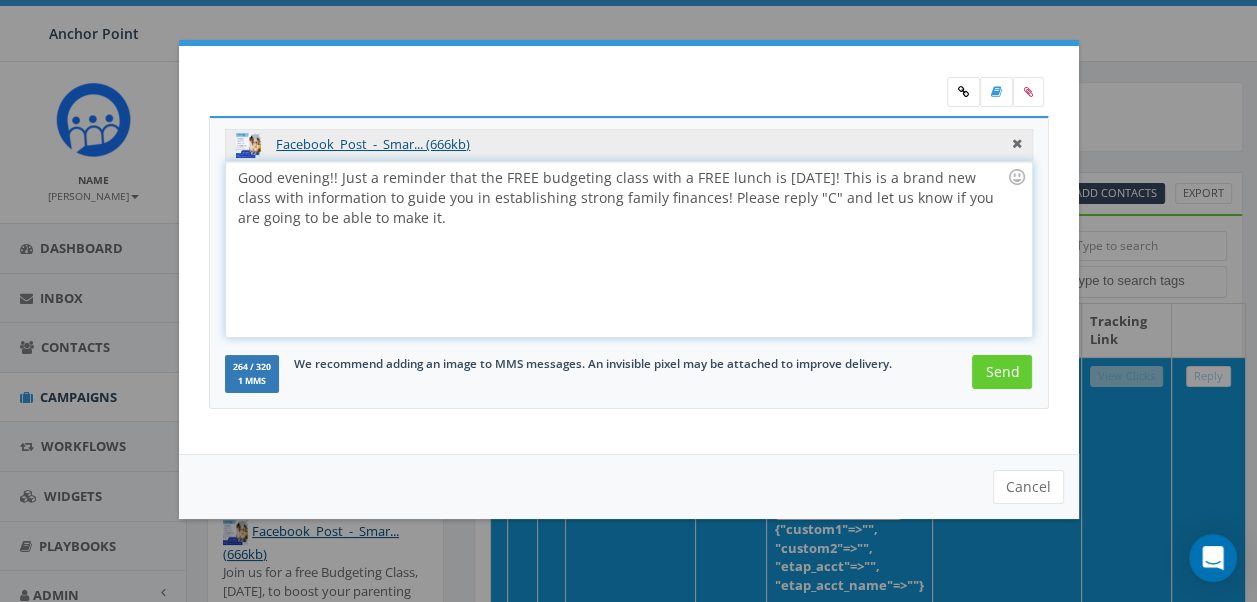 click on "Good evening!! Just a reminder that the FREE budgeting class with a FREE lunch is [DATE]! This is a brand new class with information to guide you in establishing strong family finances! Please reply "C" and let us know if you are going to be able to make it." at bounding box center [628, 249] 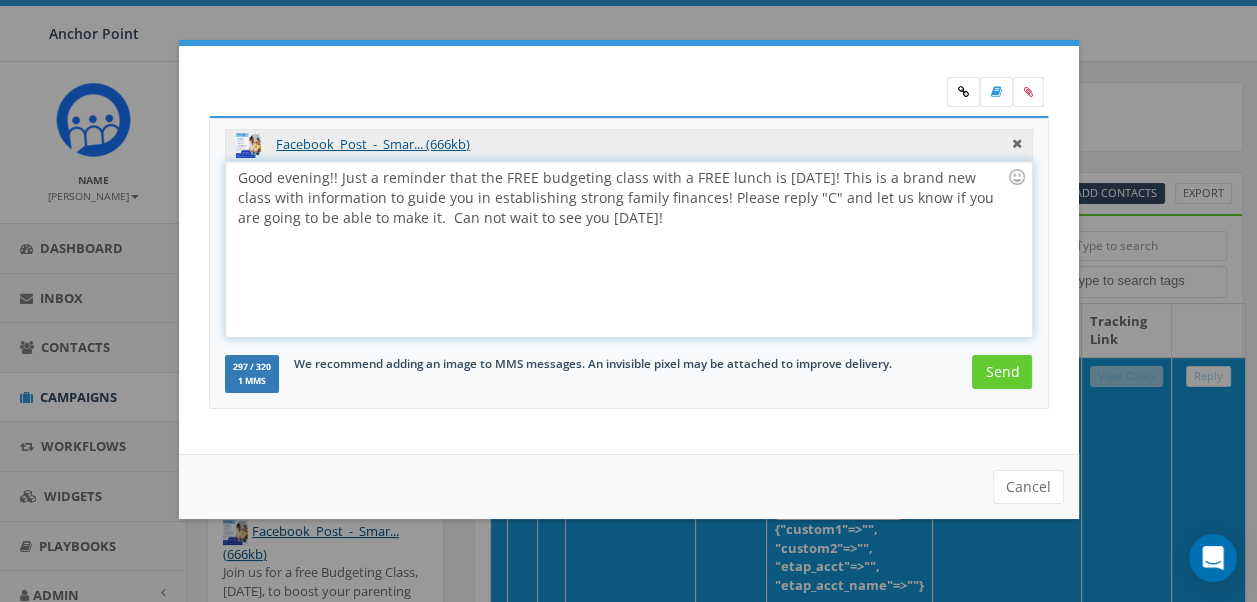 drag, startPoint x: 842, startPoint y: 179, endPoint x: 897, endPoint y: 175, distance: 55.145264 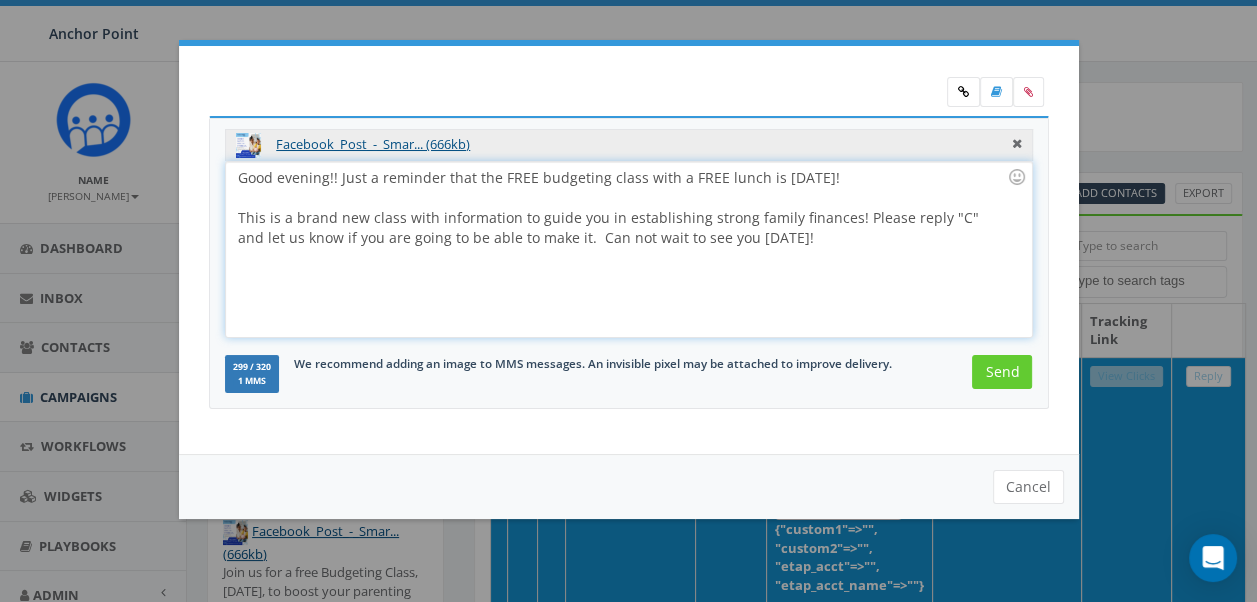 click on "This is a brand new class with information to guide you in establishing strong family finances! Please reply "C" and let us know if you are going to be able to make it.  Can not wait to see you [DATE]!" at bounding box center (622, 228) 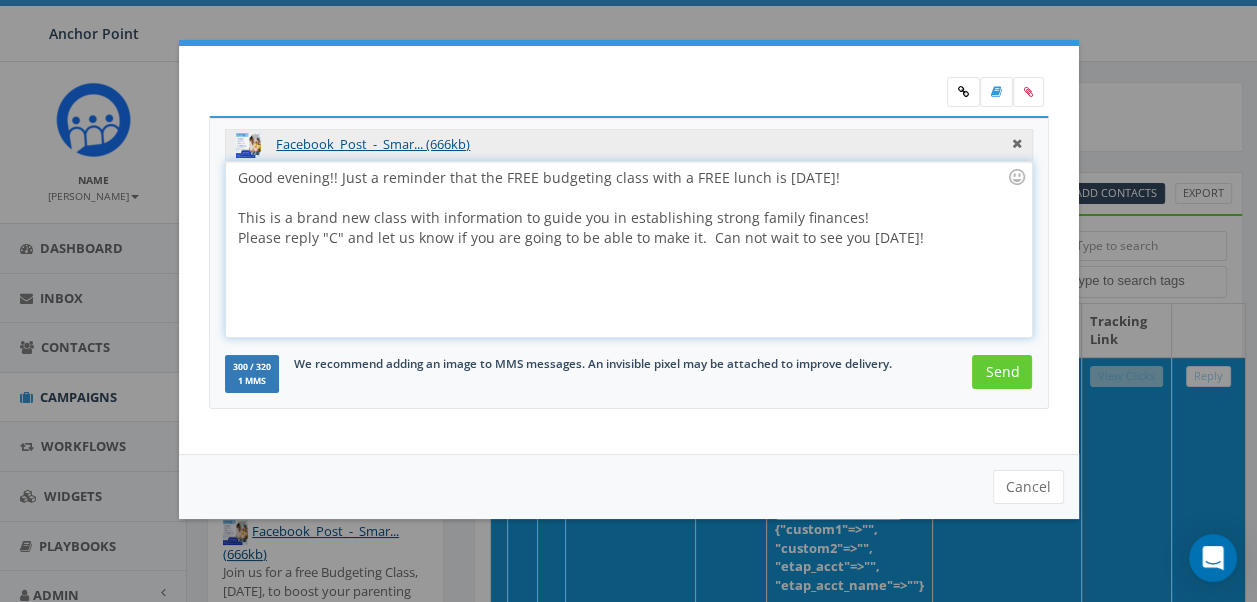 click on "Please reply "C" and let us know if you are going to be able to make it.  Can not wait to see you [DATE]!" at bounding box center [622, 238] 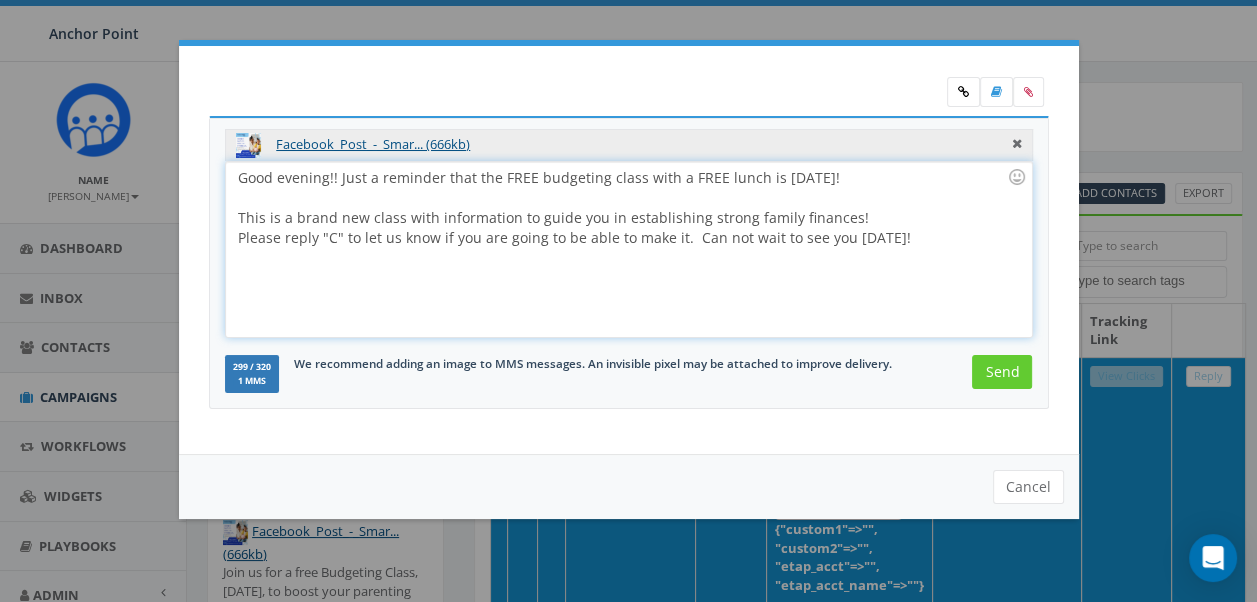 click on "This is a brand new class with information to guide you in establishing strong family finances!" at bounding box center [622, 218] 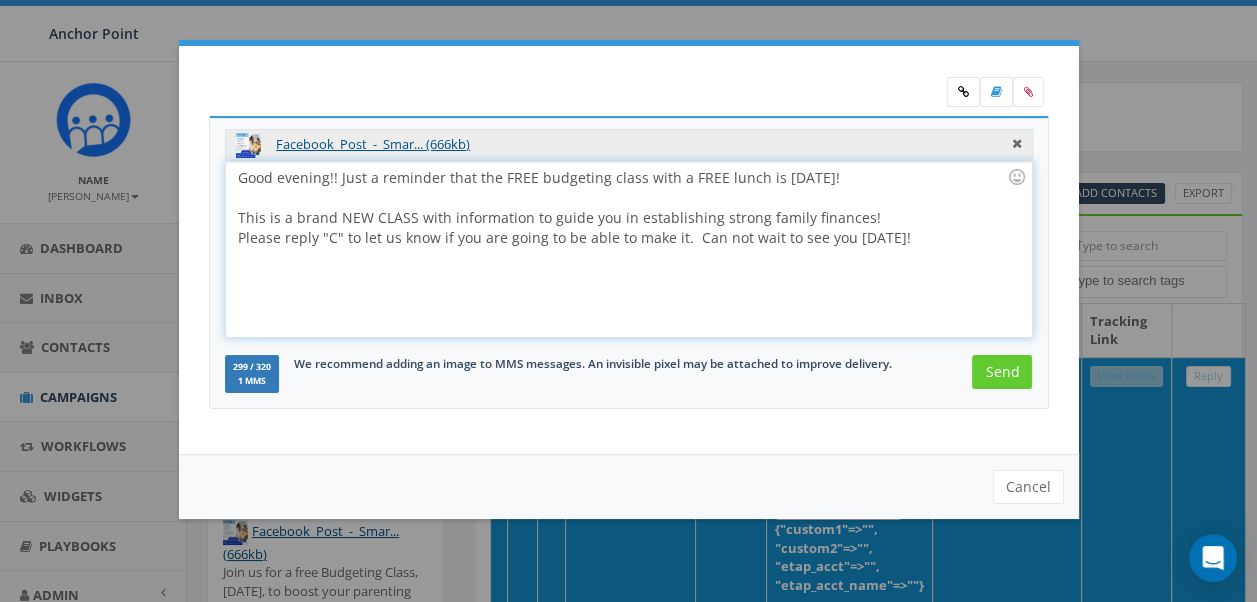 click on "Please reply "C" to let us know if you are going to be able to make it.  Can not wait to see you [DATE]!" at bounding box center [622, 238] 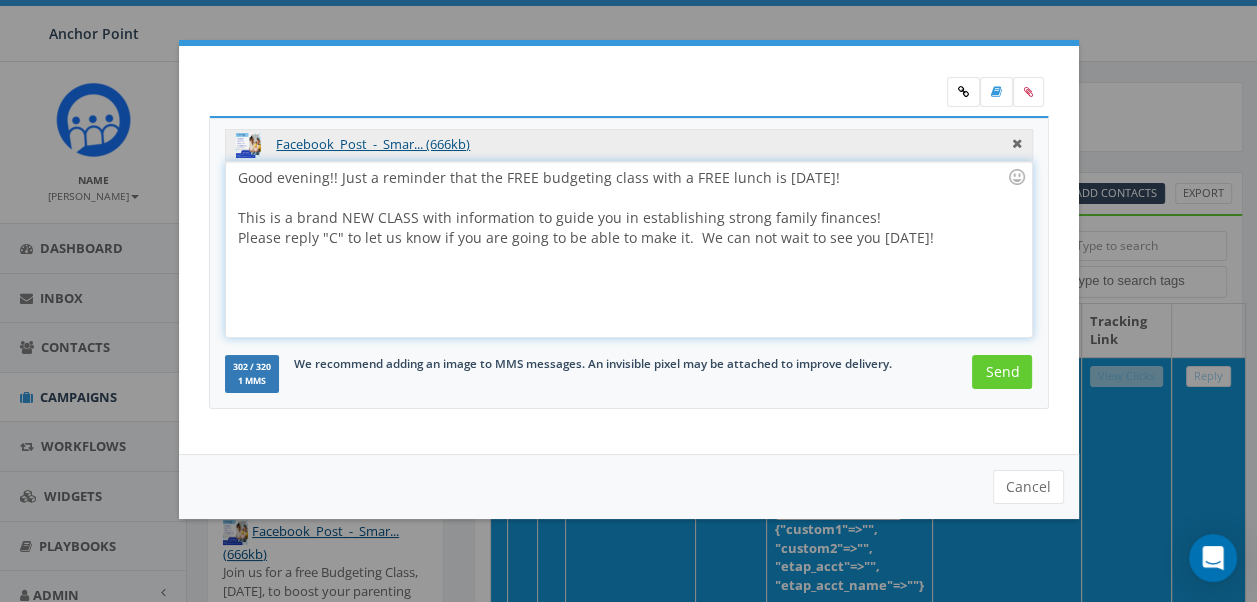 click on "Good evening!! Just a reminder that the FREE budgeting class with a FREE lunch is [DATE]!  This is a brand NEW CLASS with information to guide you in establishing strong family finances!  Please reply "C" to let us know if you are going to be able to make it.  We can not wait to see you [DATE]!" at bounding box center [628, 249] 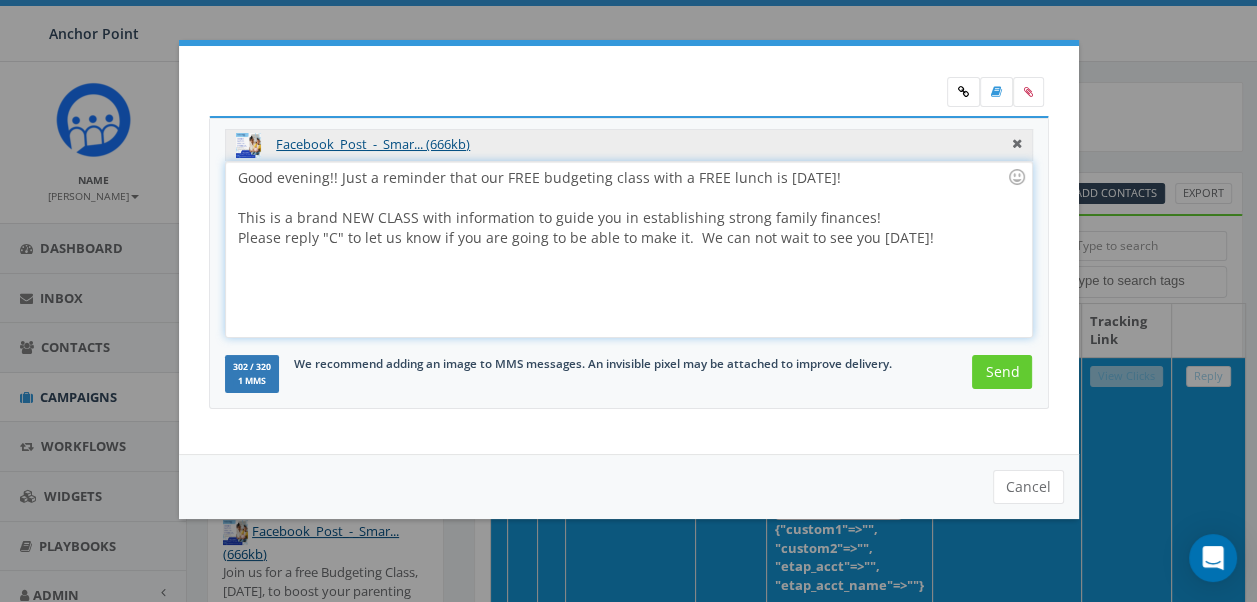 click on "Good evening!! Just a reminder that our FREE budgeting class with a FREE lunch is [DATE]!  This is a brand NEW CLASS with information to guide you in establishing strong family finances!  Please reply "C" to let us know if you are going to be able to make it.  We can not wait to see you [DATE]!" at bounding box center [628, 249] 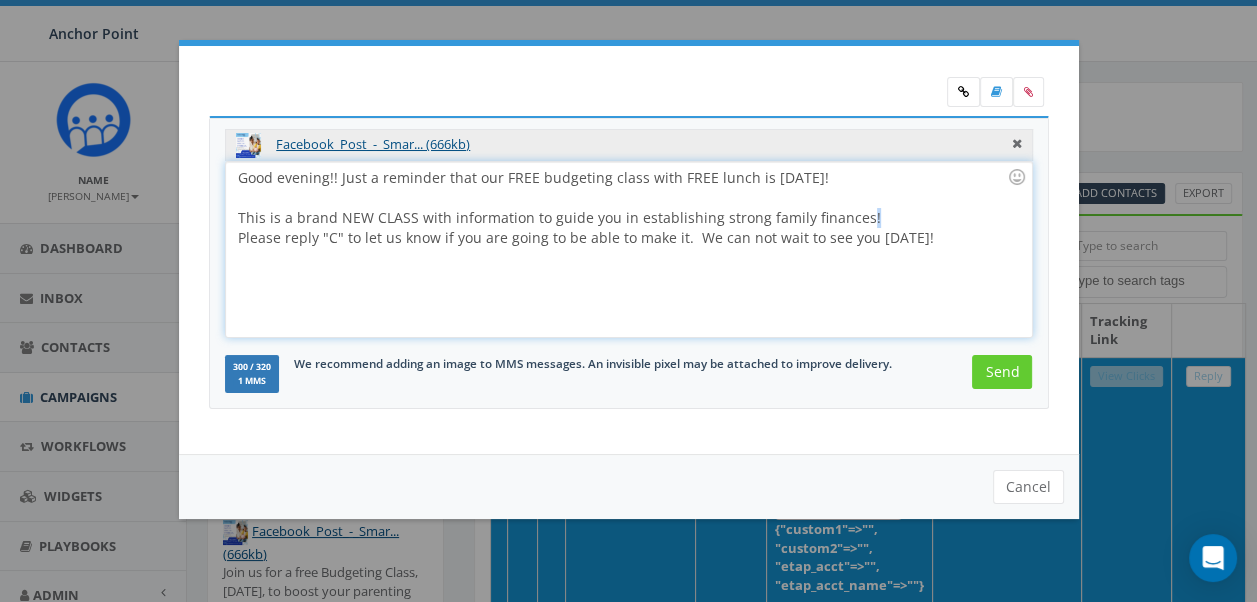 drag, startPoint x: 852, startPoint y: 214, endPoint x: 899, endPoint y: 225, distance: 48.270073 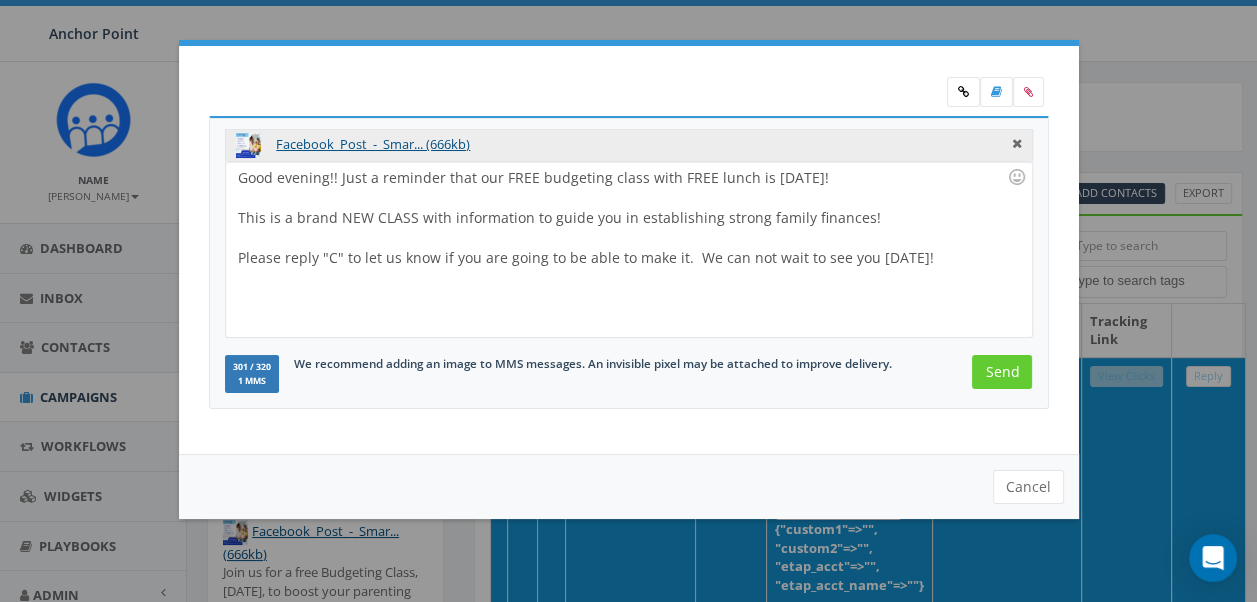 drag, startPoint x: 824, startPoint y: 53, endPoint x: 789, endPoint y: 77, distance: 42.43819 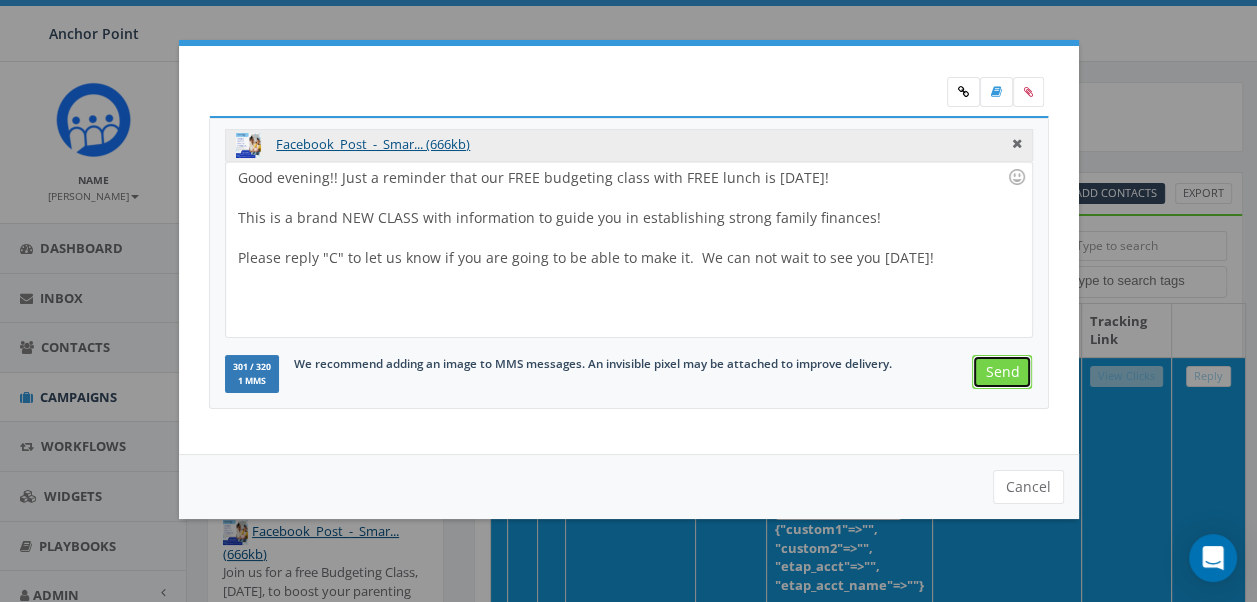 click on "Send" at bounding box center (1002, 372) 